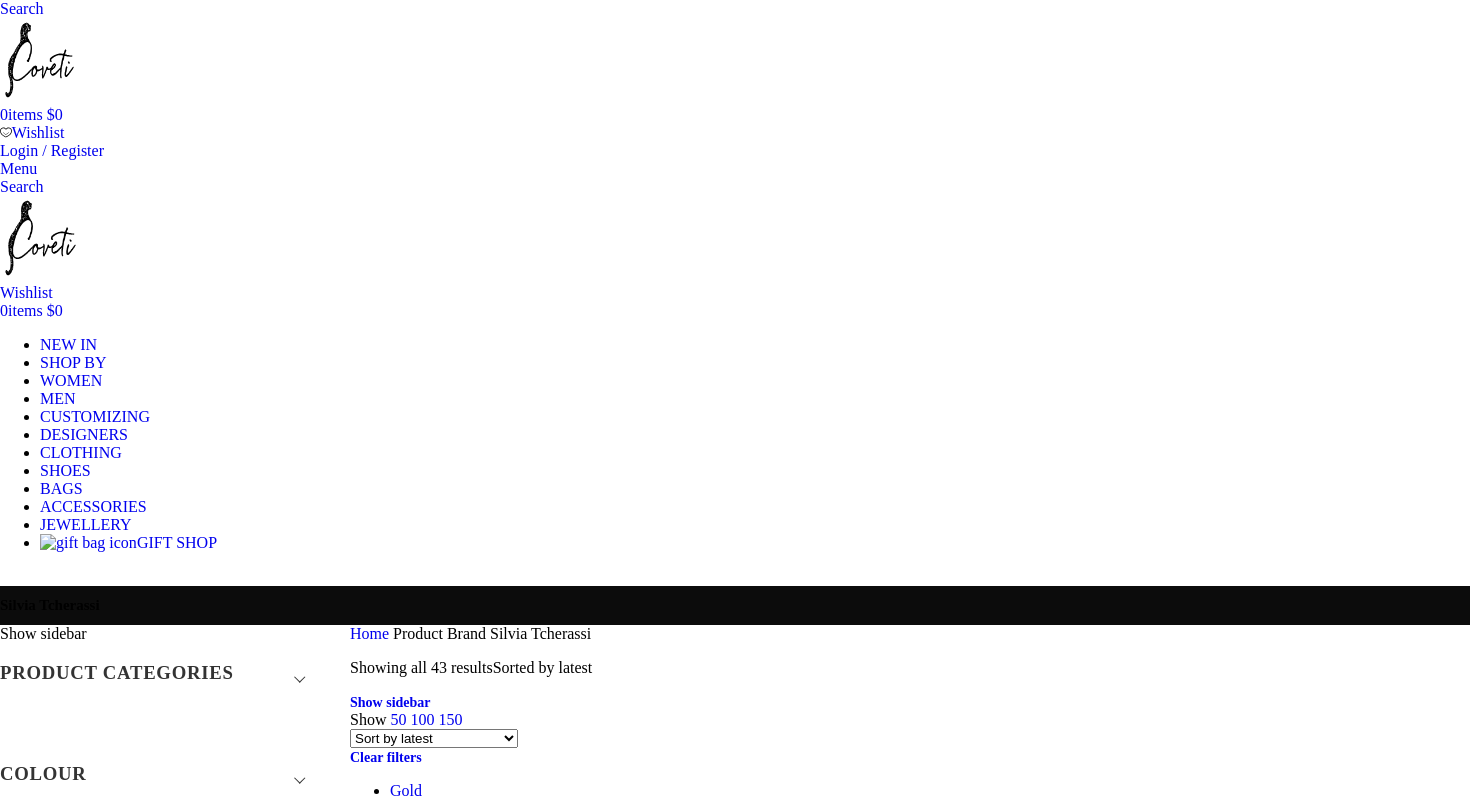 scroll, scrollTop: 0, scrollLeft: 0, axis: both 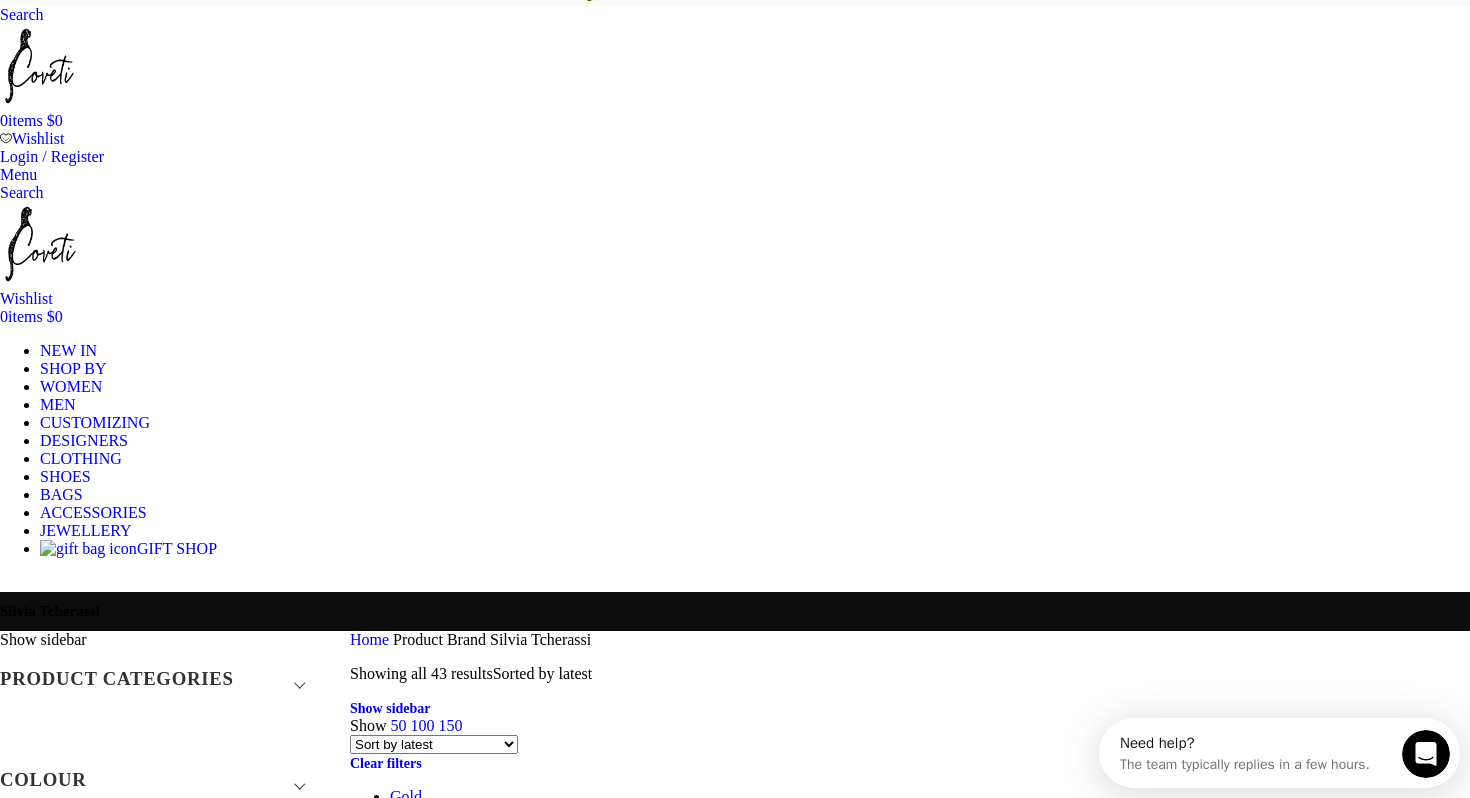click on "Dresses" at bounding box center [-617, 879] 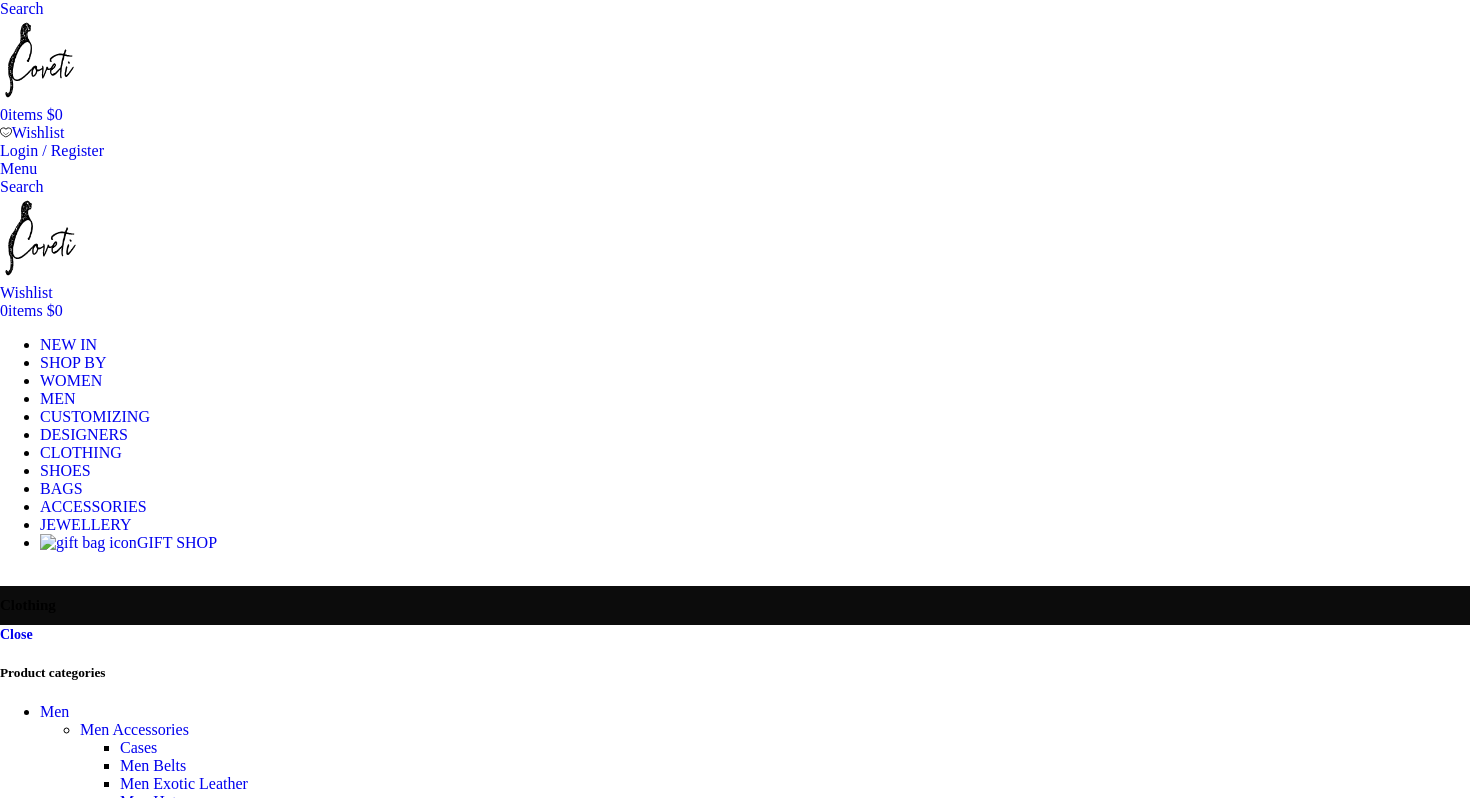scroll, scrollTop: 0, scrollLeft: 0, axis: both 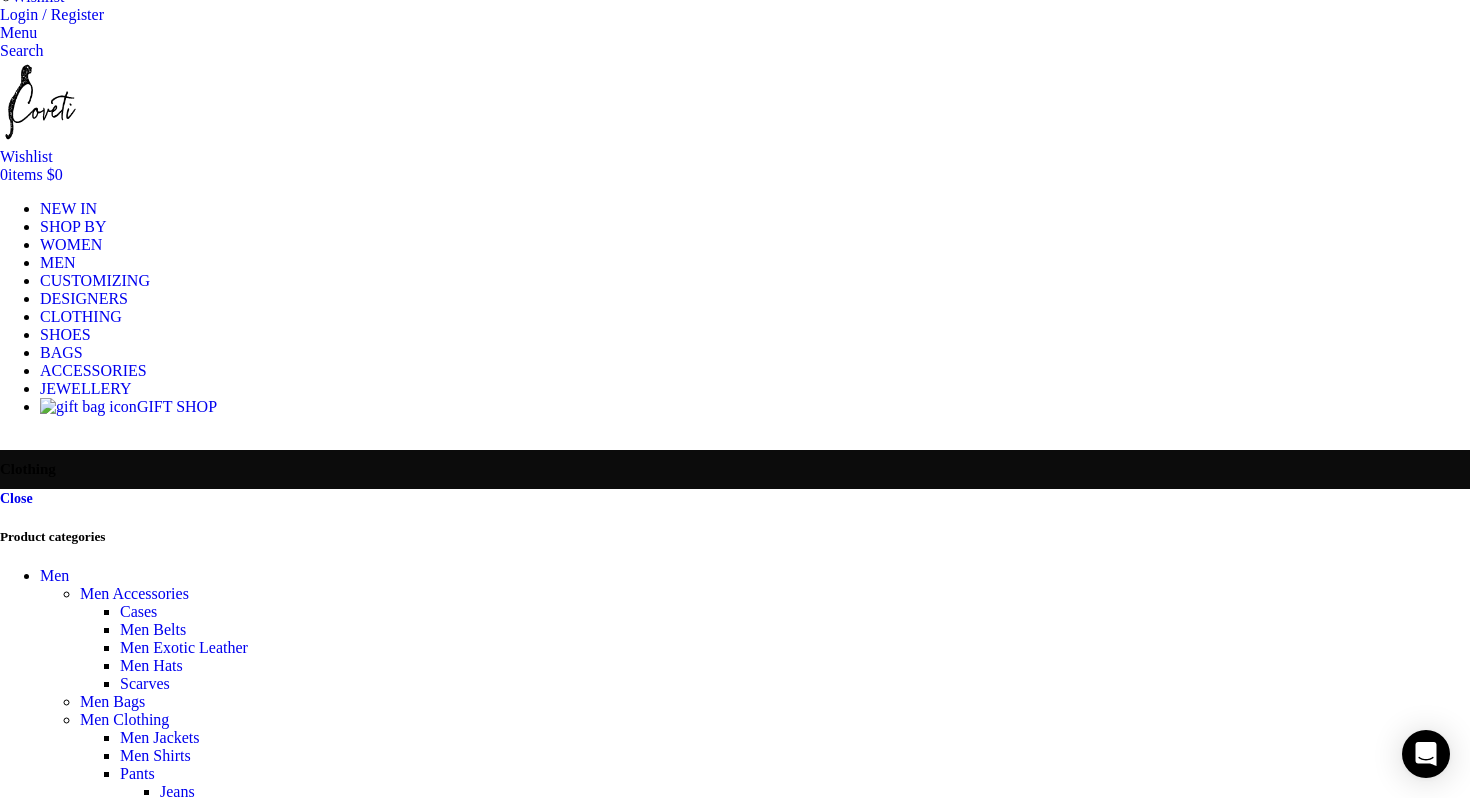 click on "Bridal" at bounding box center [-622, 1120] 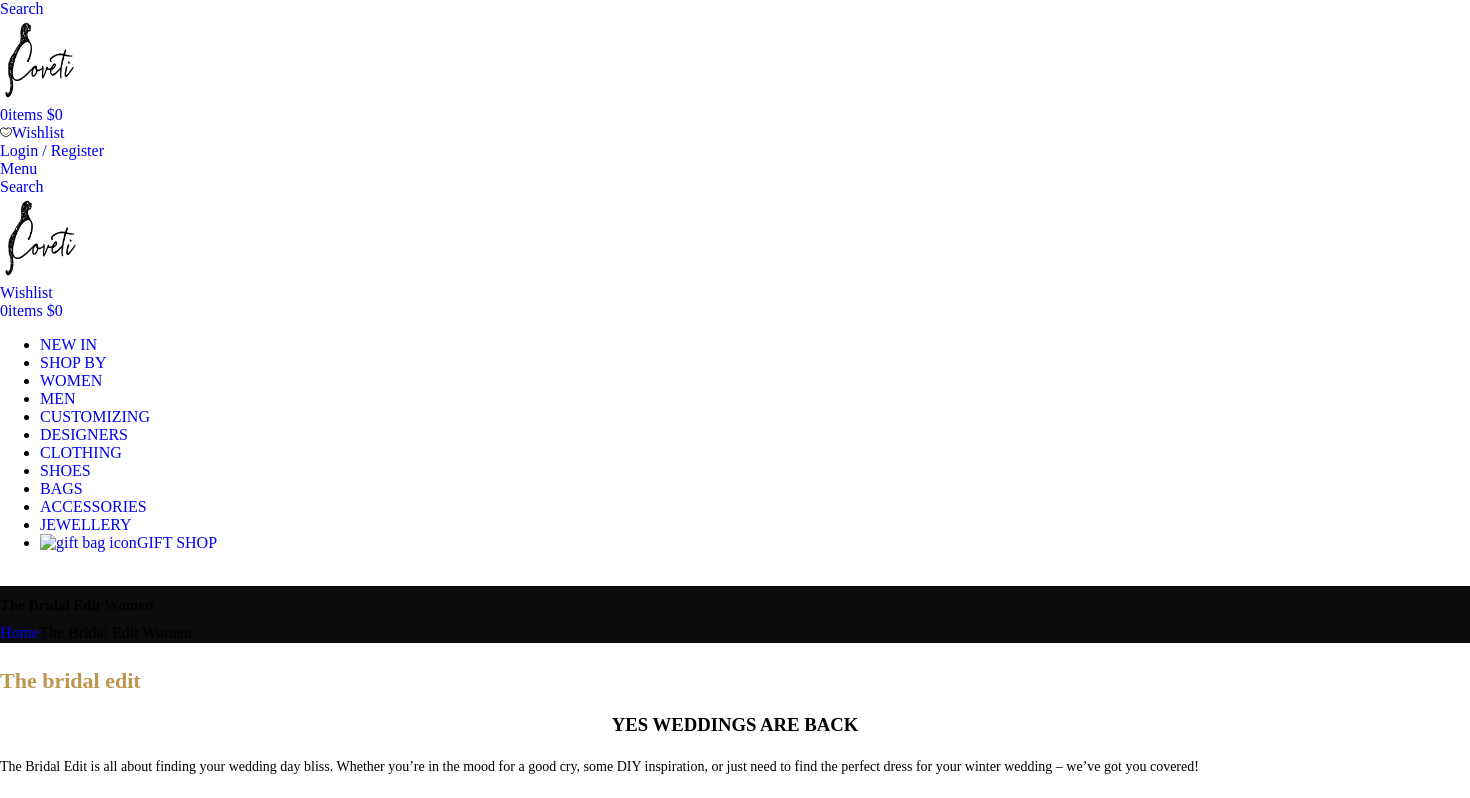 scroll, scrollTop: 0, scrollLeft: 0, axis: both 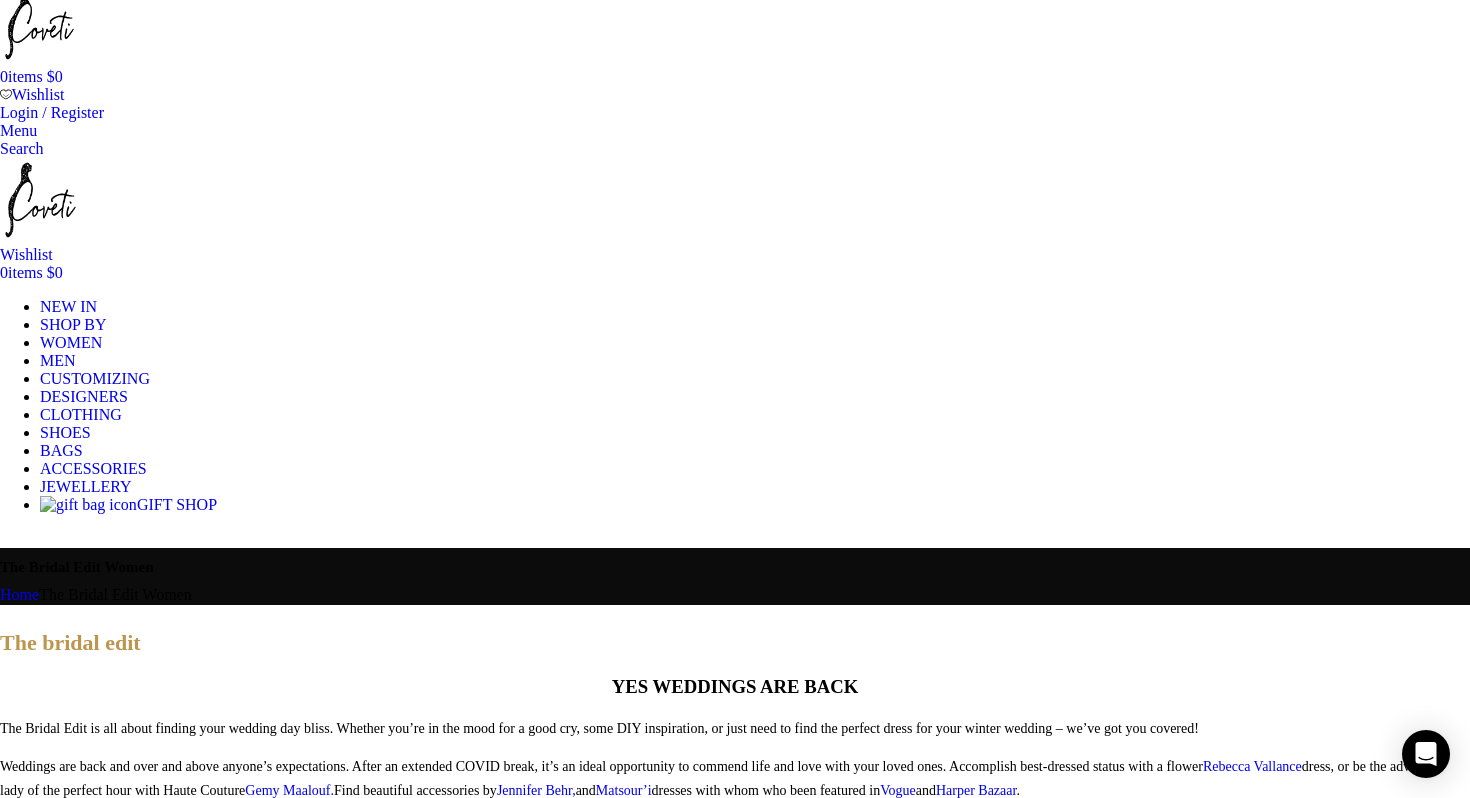 click on "WOMEN" at bounding box center [71, 342] 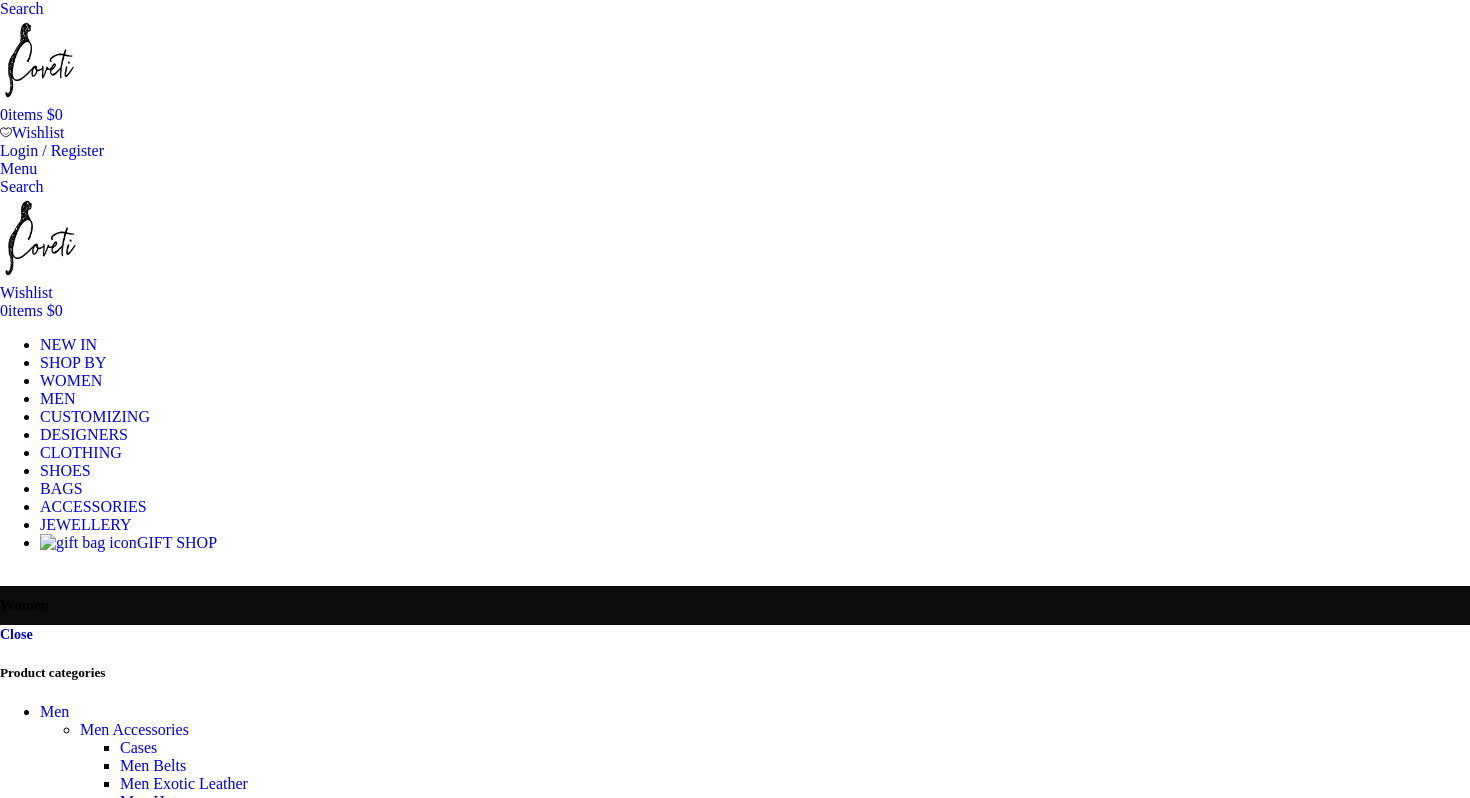 scroll, scrollTop: 0, scrollLeft: 0, axis: both 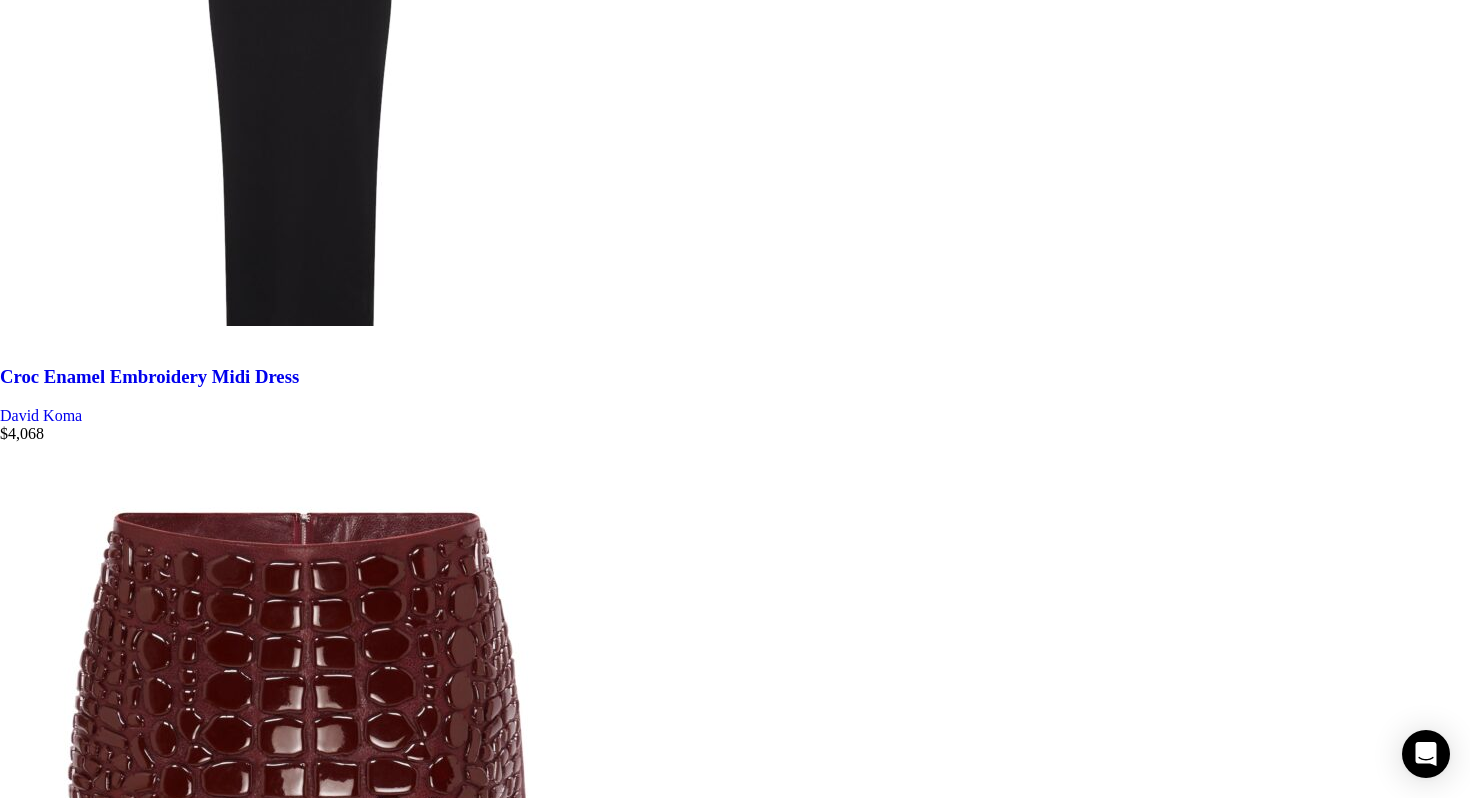 click on "→" at bounding box center (48, 33613) 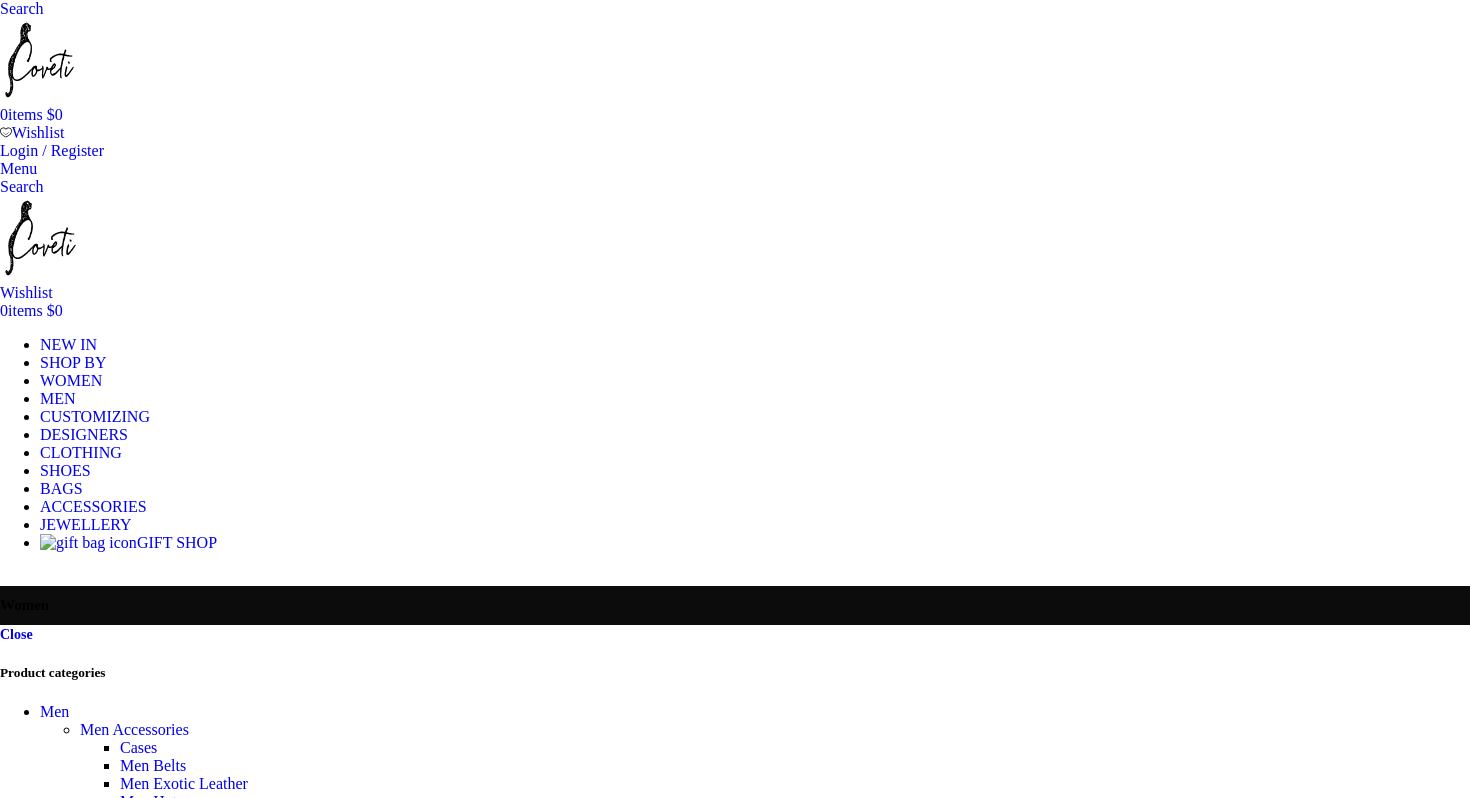 scroll, scrollTop: 0, scrollLeft: 0, axis: both 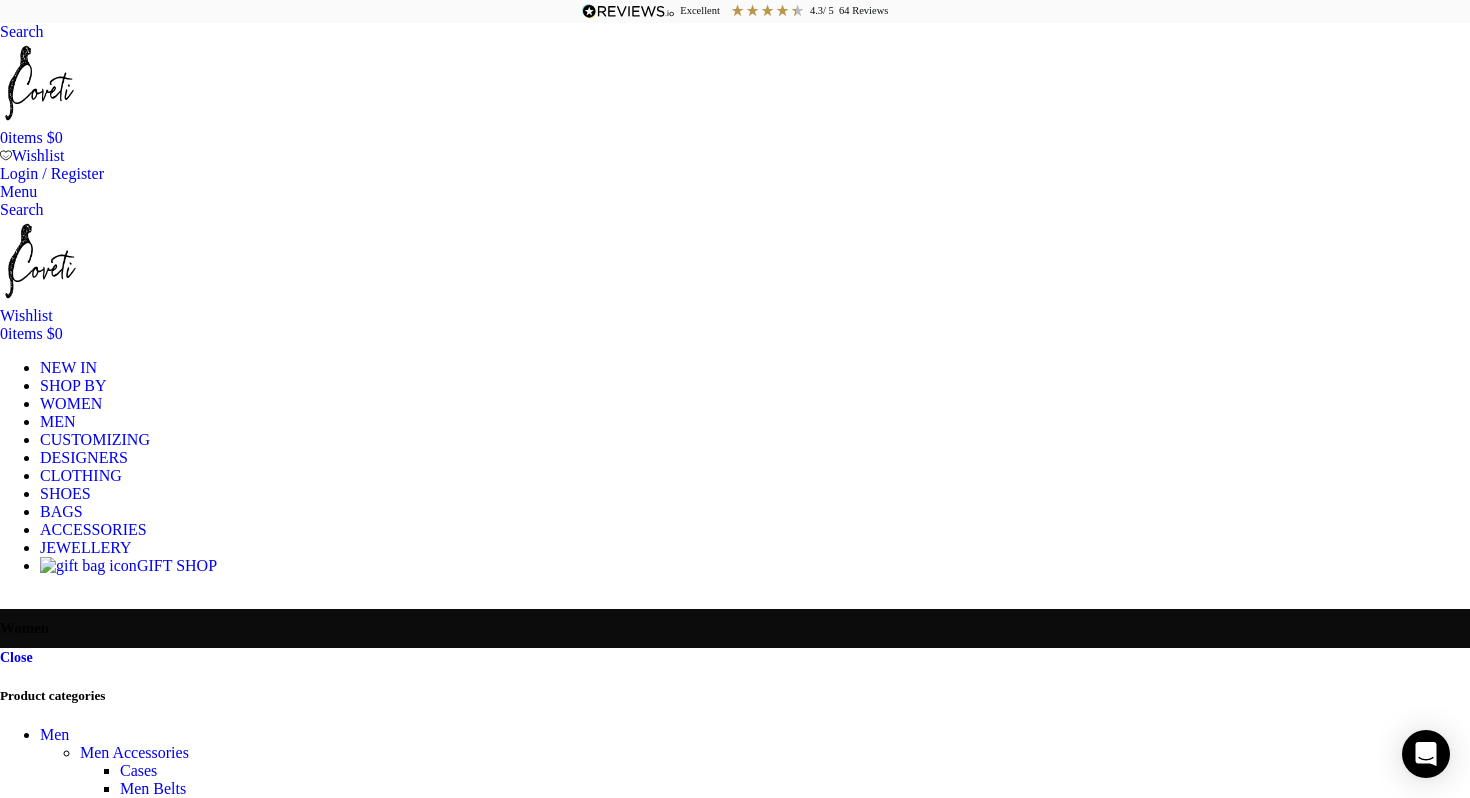 click on "All clothing" at bounding box center (-233, 860) 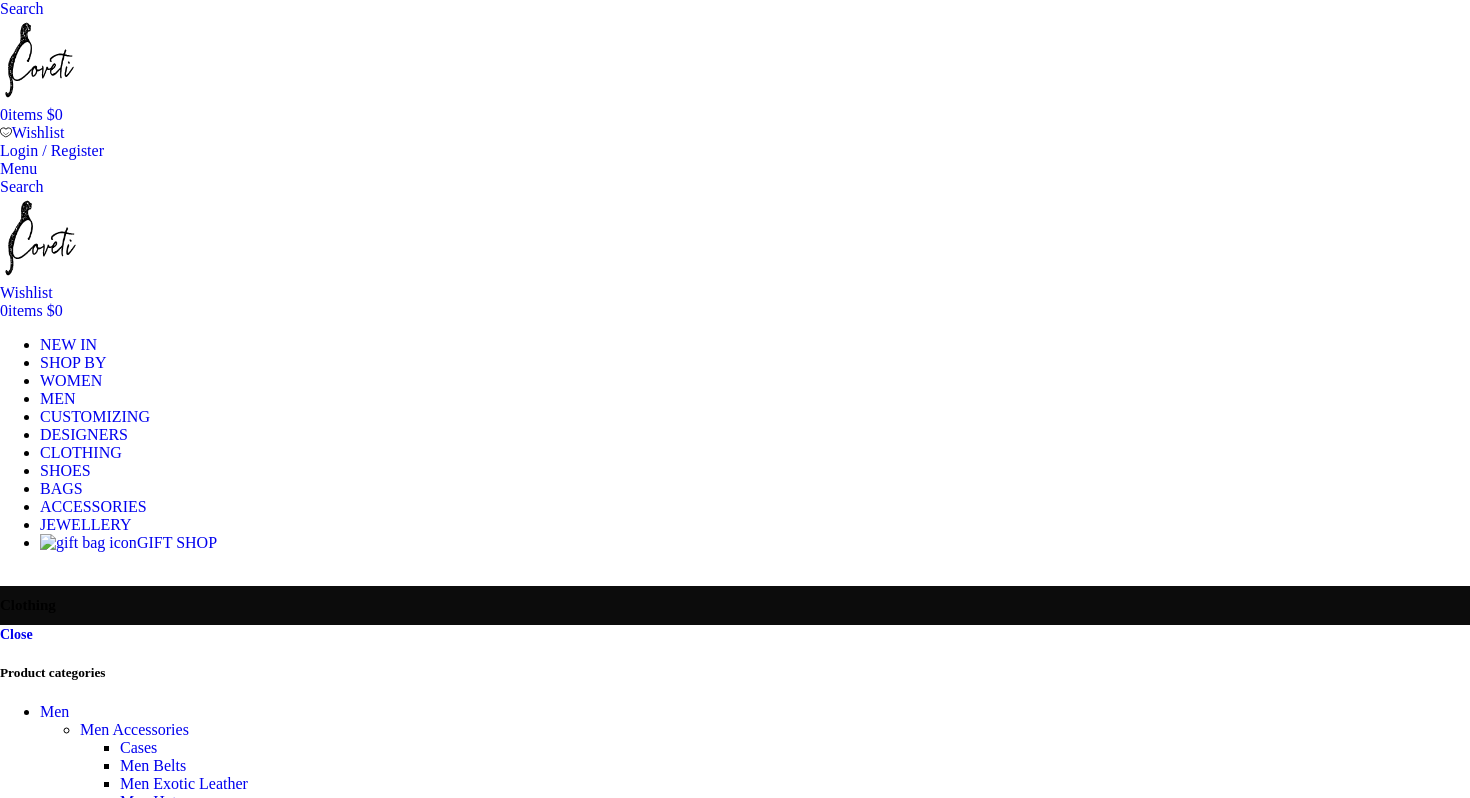 scroll, scrollTop: 0, scrollLeft: 0, axis: both 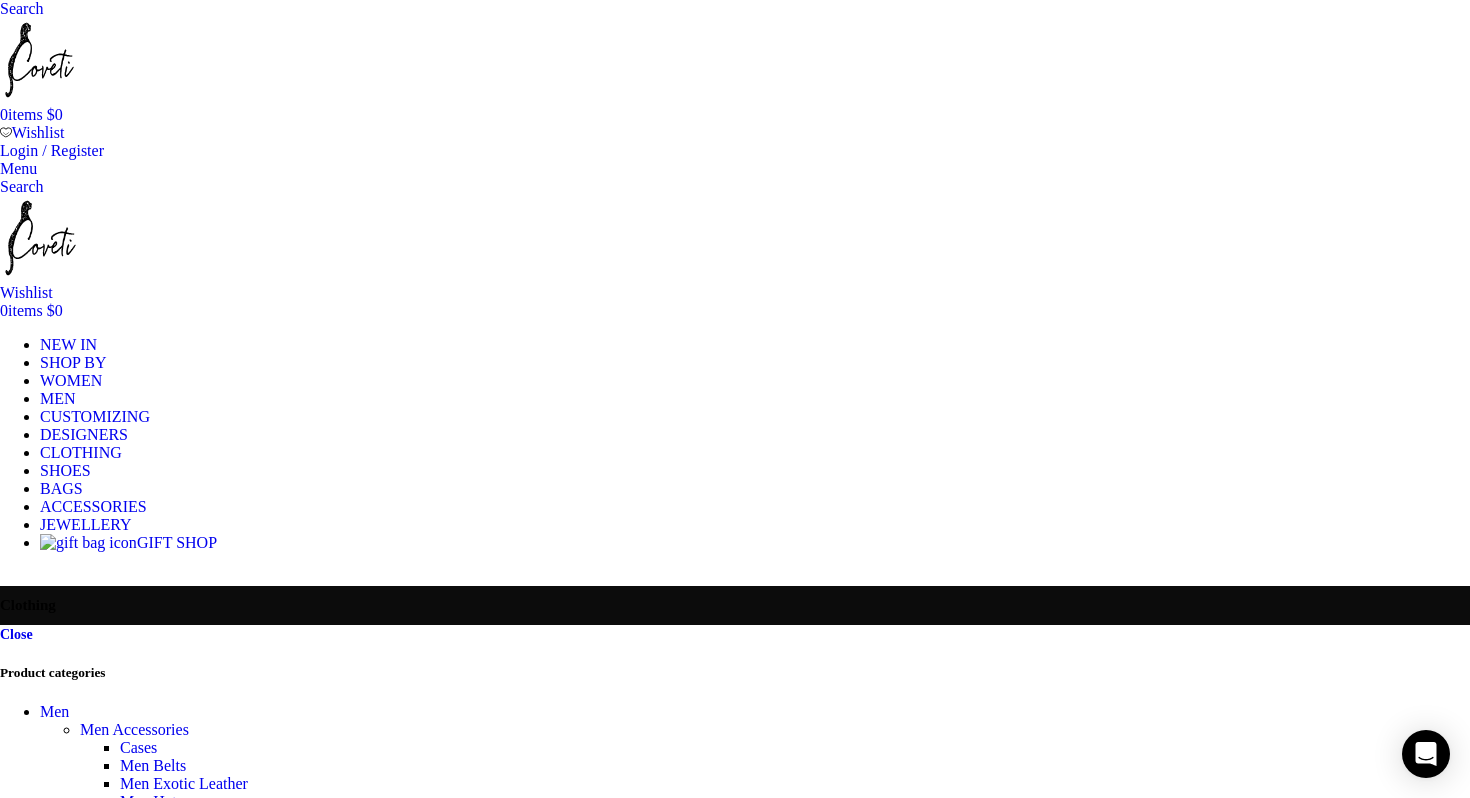 click on "Filter by price" at bounding box center (735, 3809) 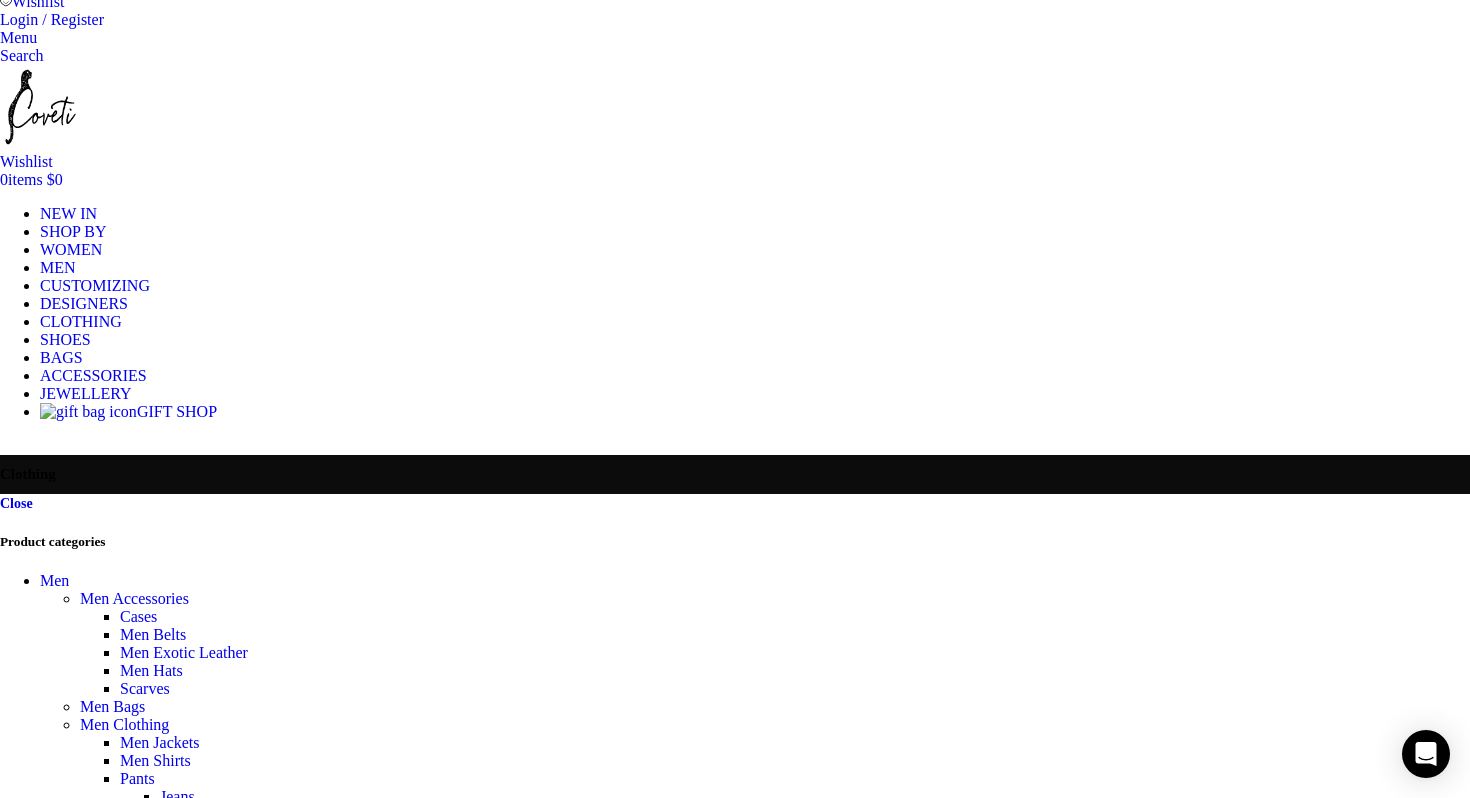 scroll, scrollTop: 127, scrollLeft: 0, axis: vertical 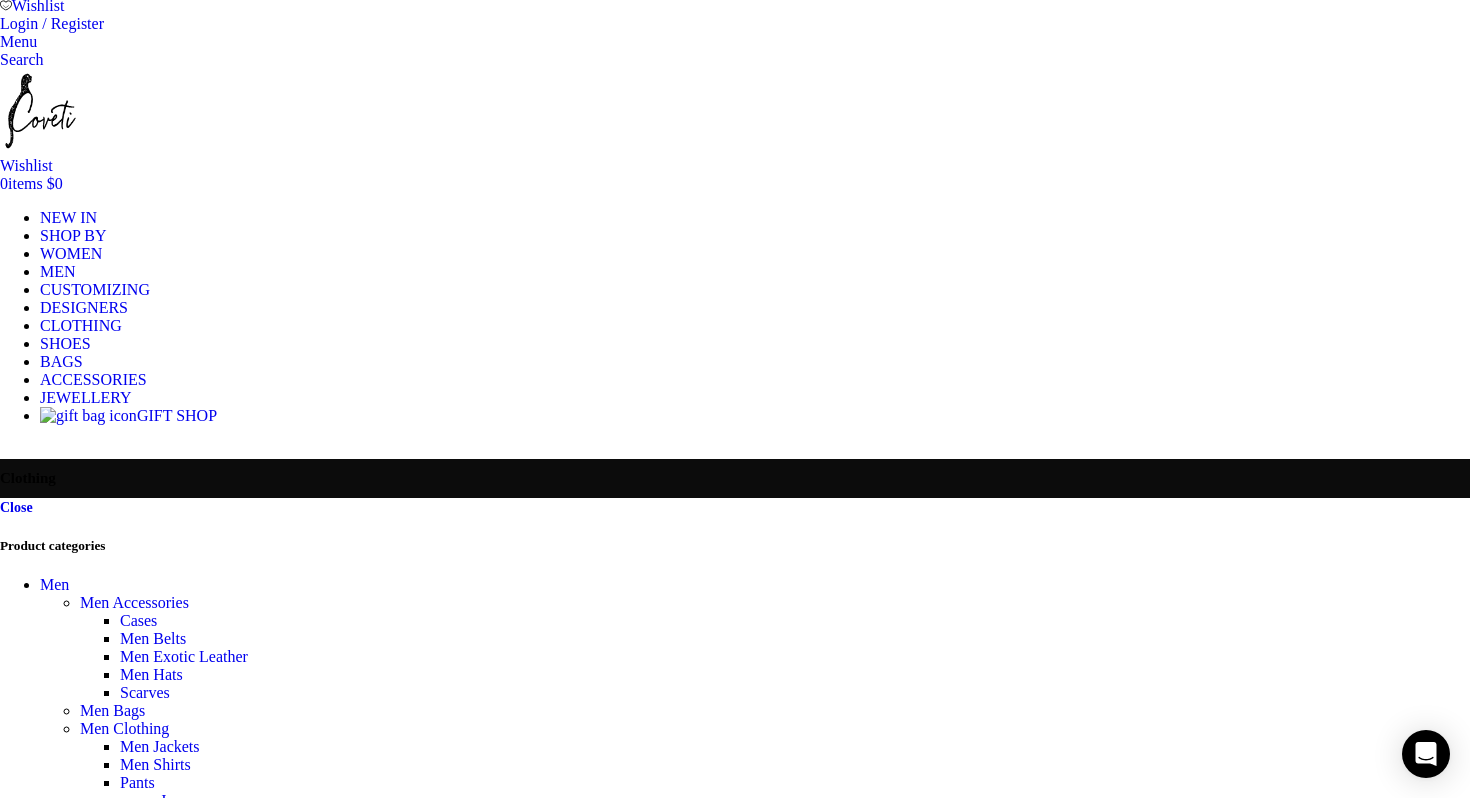 click on "Dresses" at bounding box center (145, 2150) 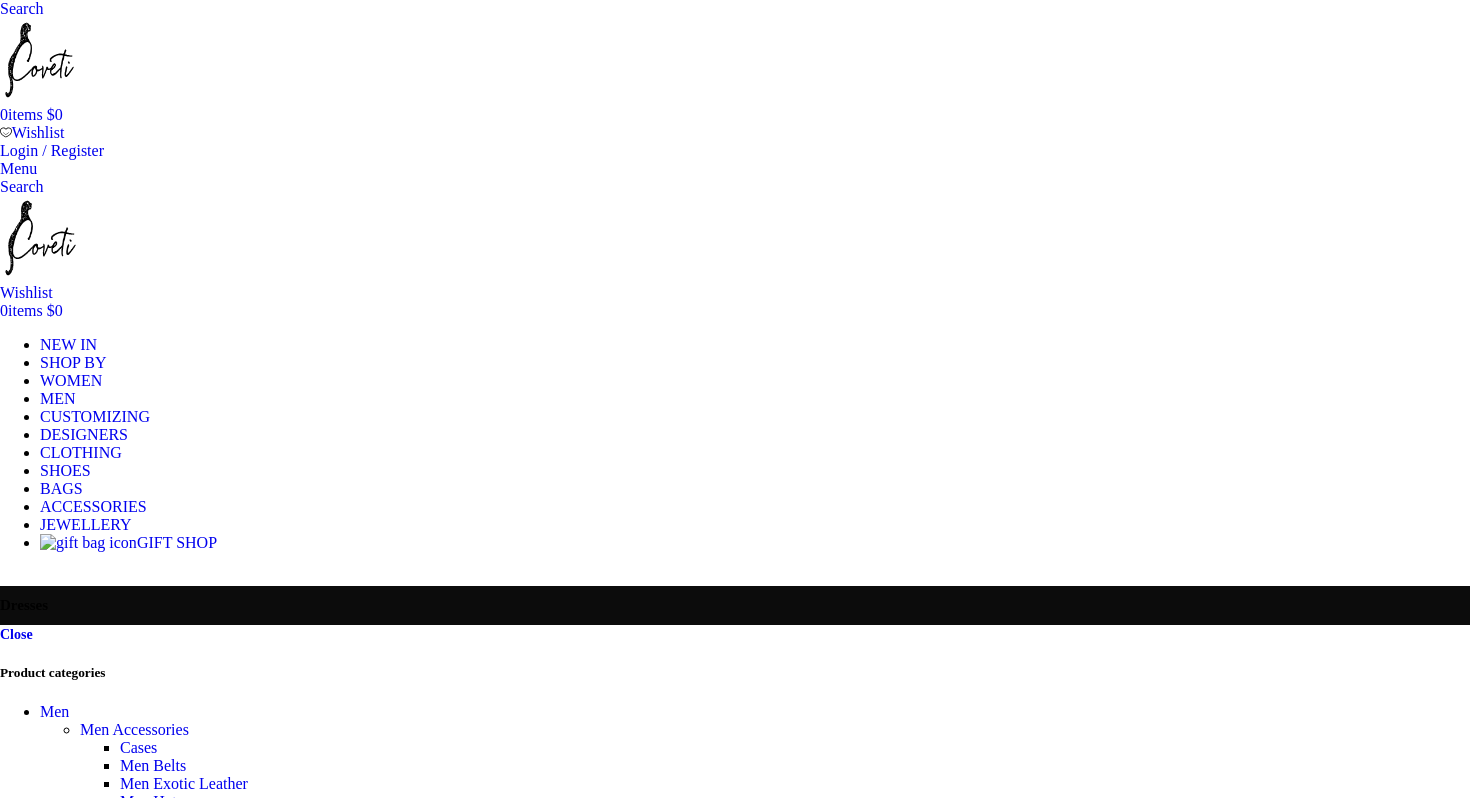 scroll, scrollTop: 0, scrollLeft: 0, axis: both 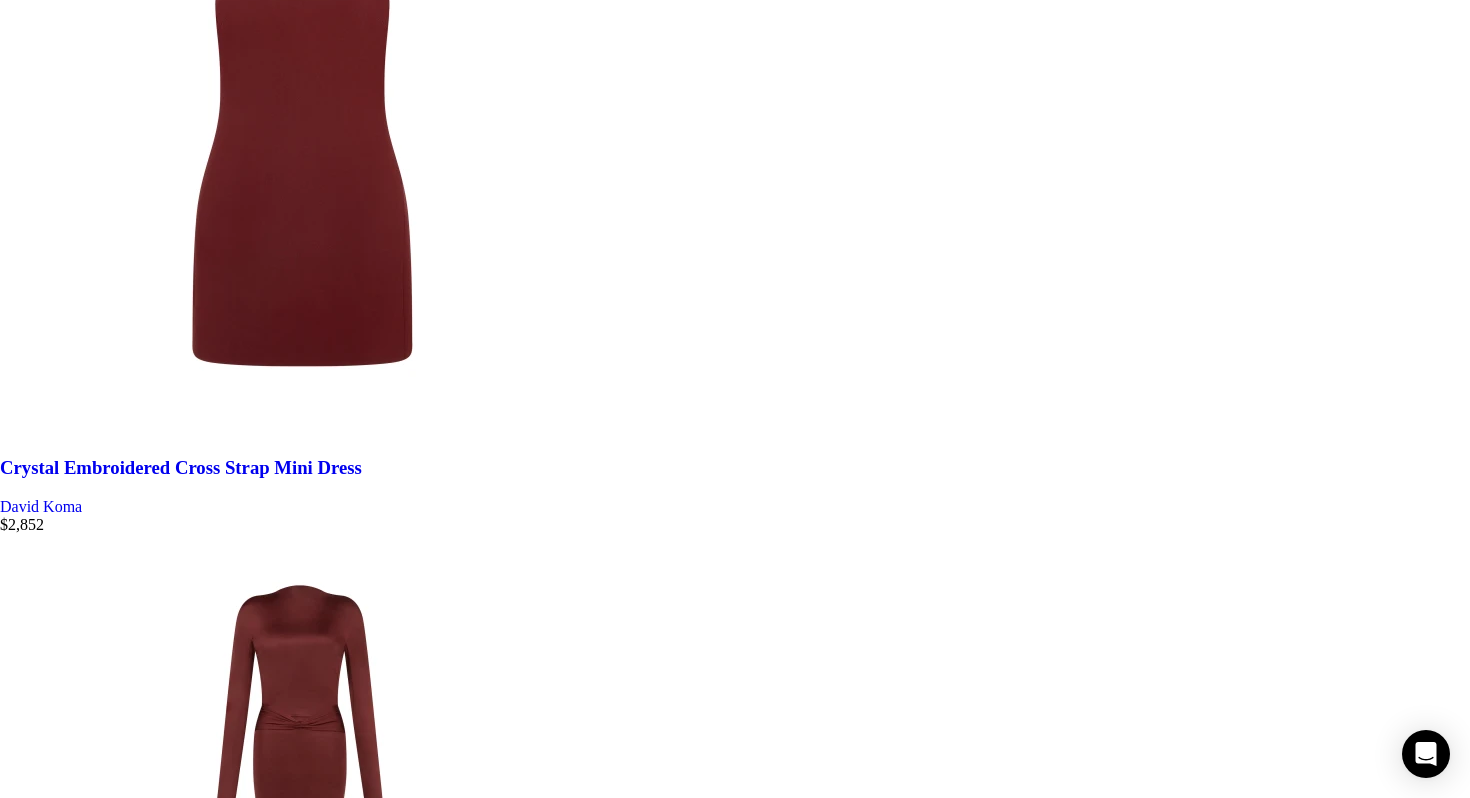 click on "→" at bounding box center [48, 33704] 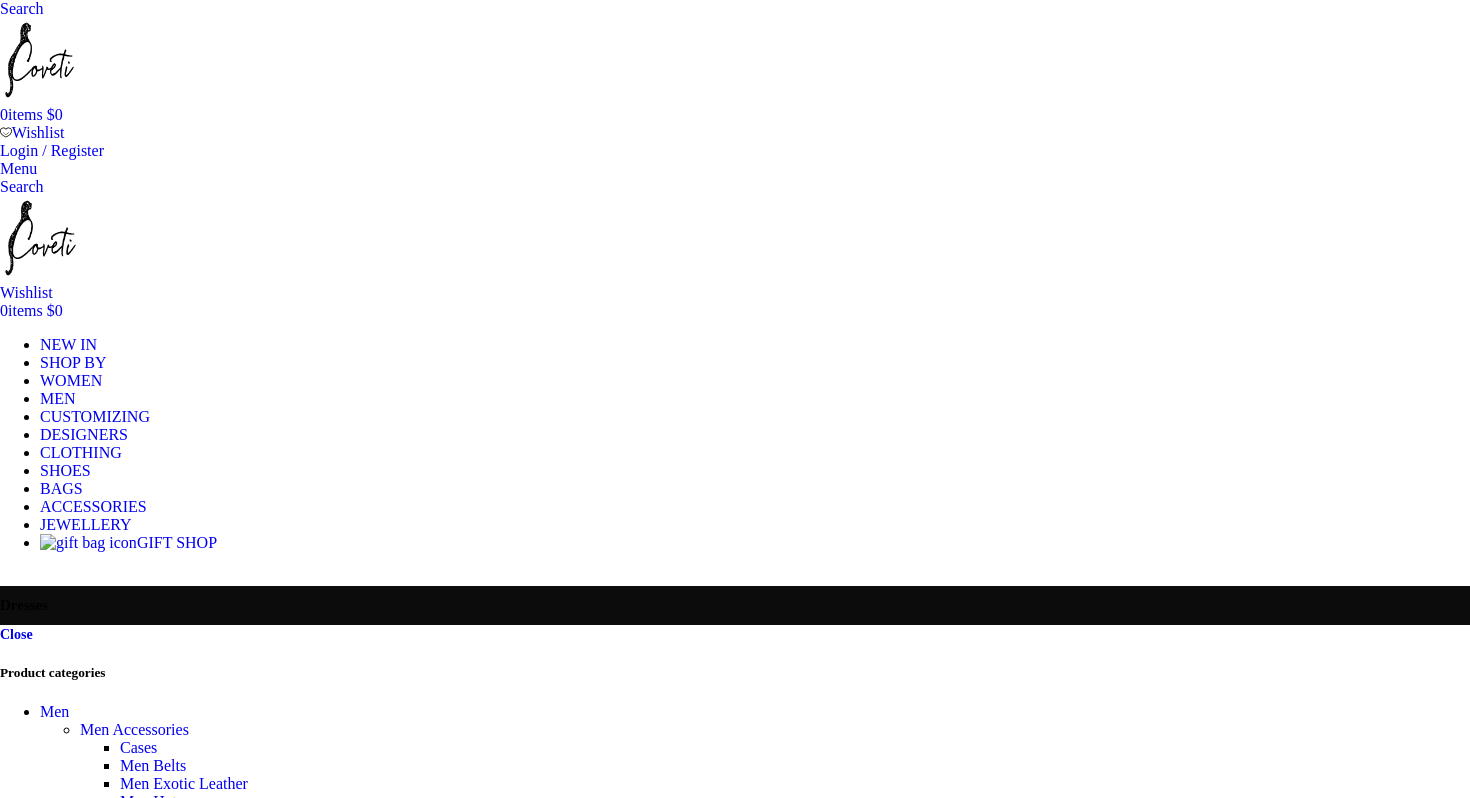 scroll, scrollTop: 0, scrollLeft: 0, axis: both 